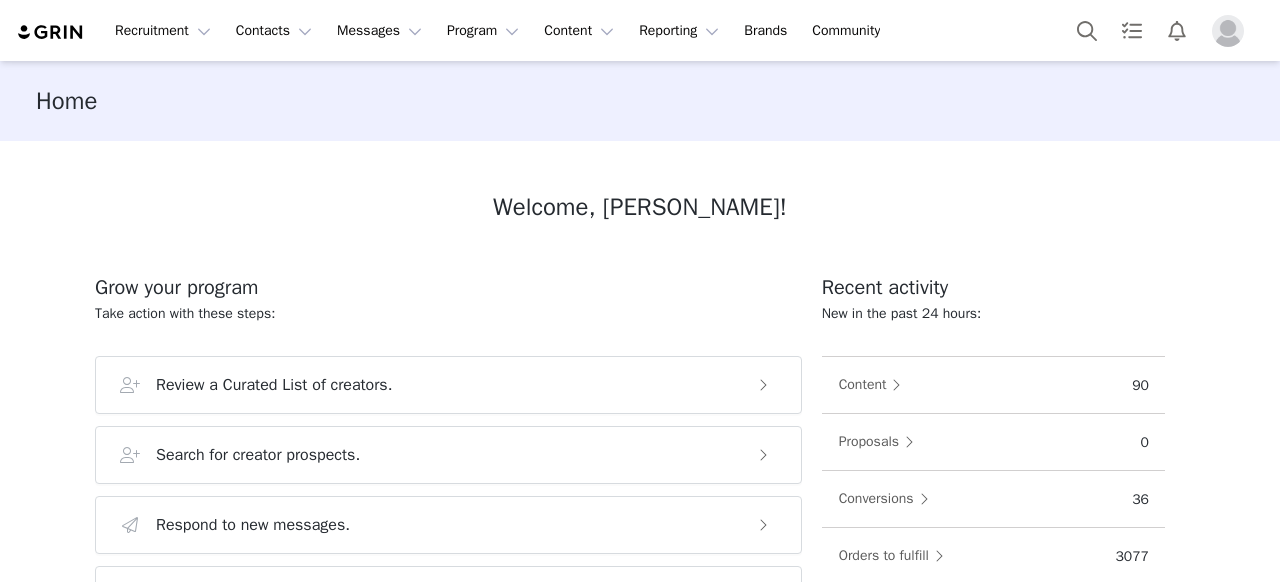 scroll, scrollTop: 0, scrollLeft: 0, axis: both 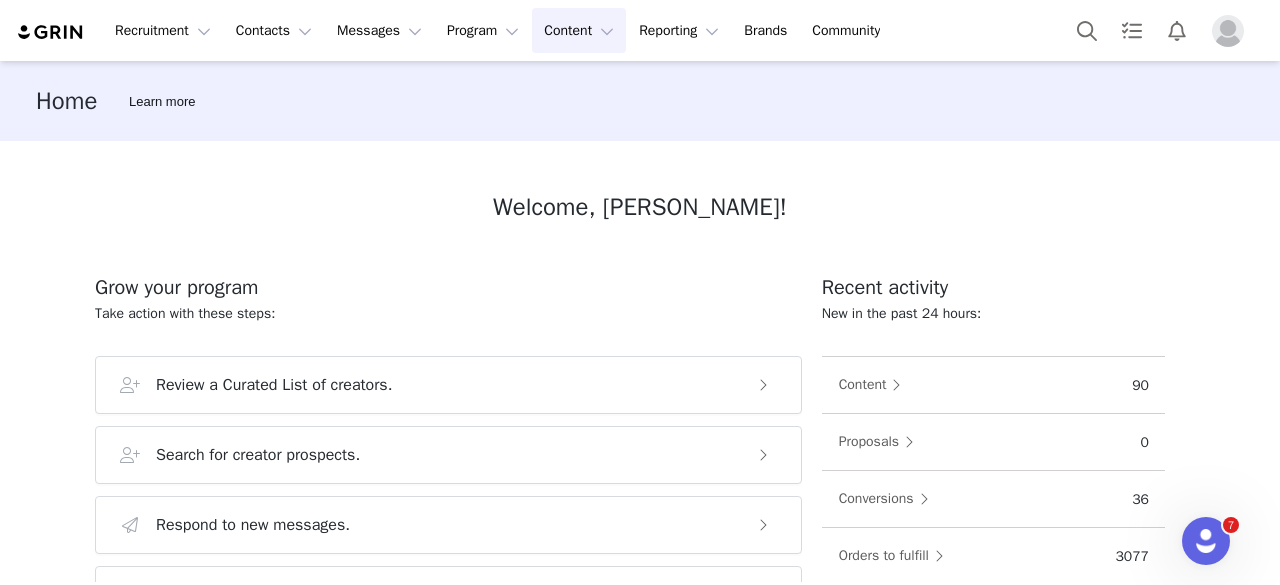 click on "Content Content" at bounding box center [579, 30] 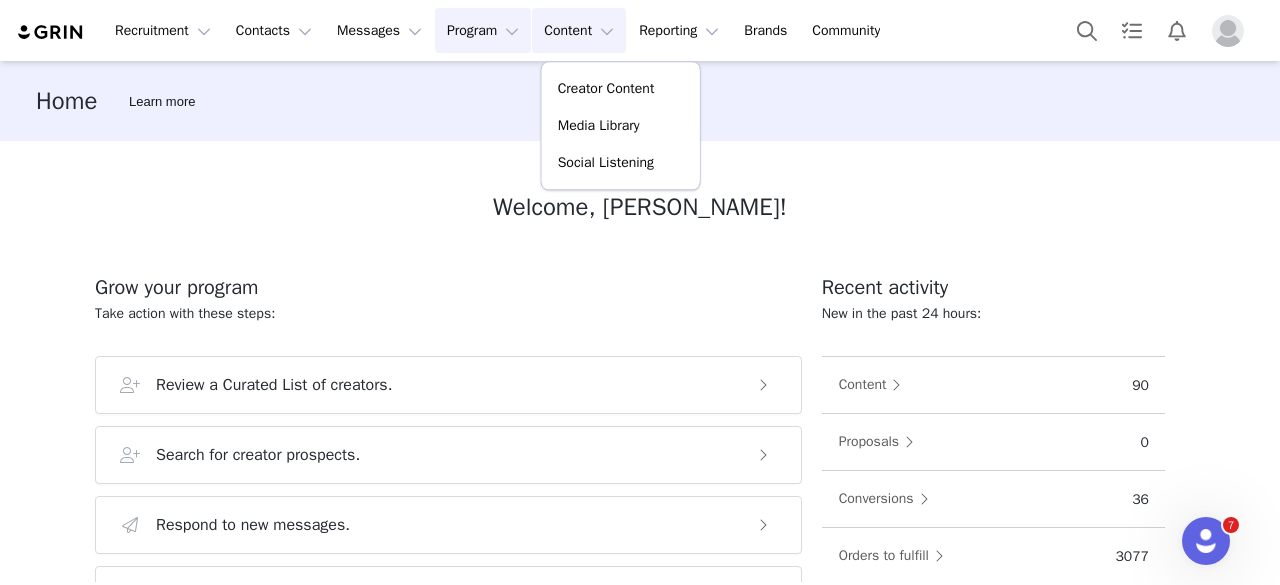 click on "Program Program" at bounding box center [483, 30] 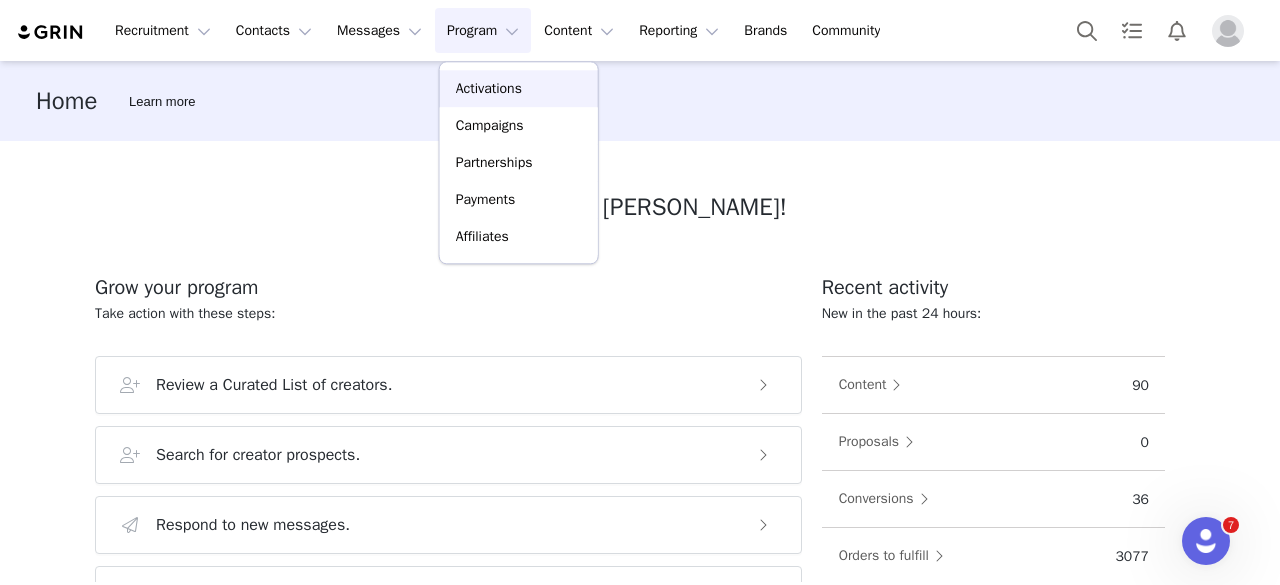 click on "Activations" at bounding box center [489, 88] 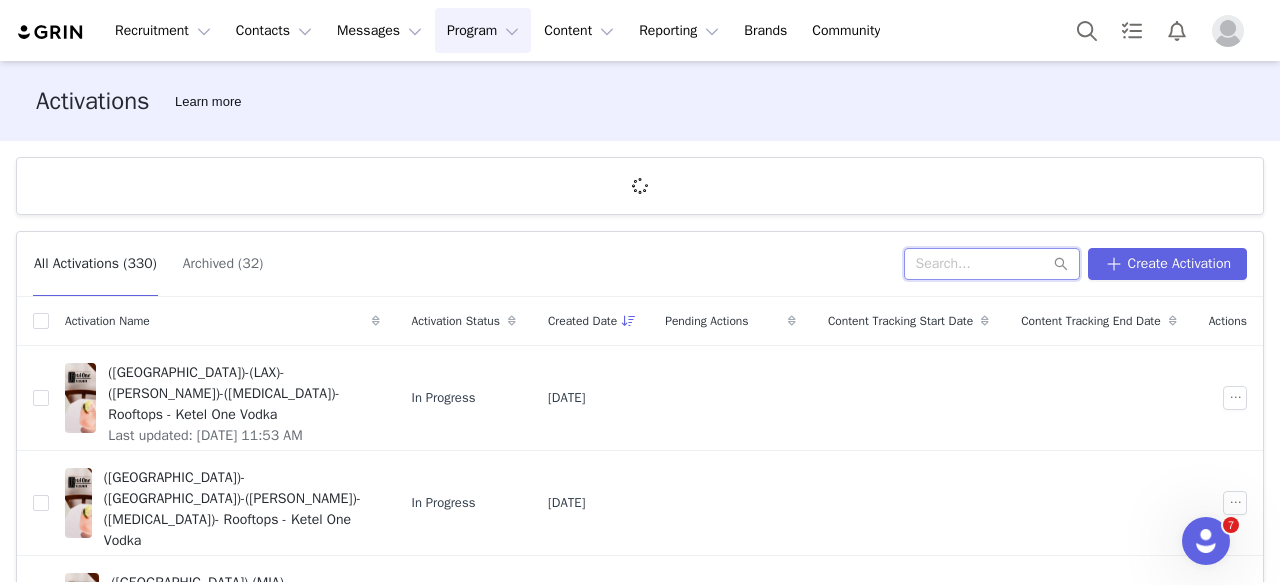 click at bounding box center (992, 264) 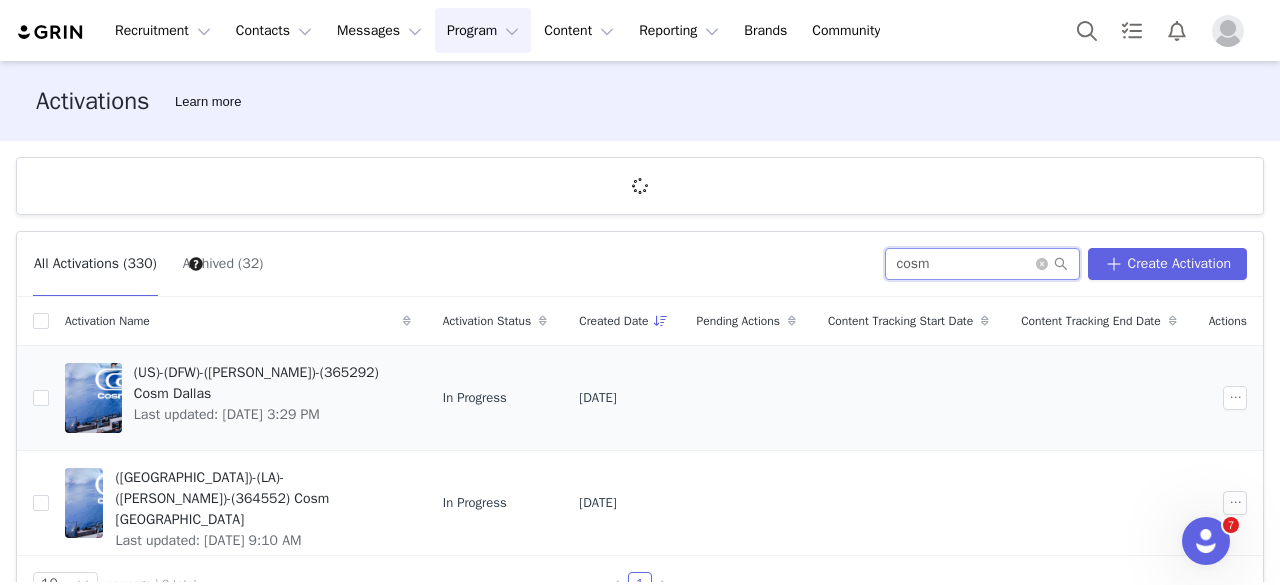 type on "cosm" 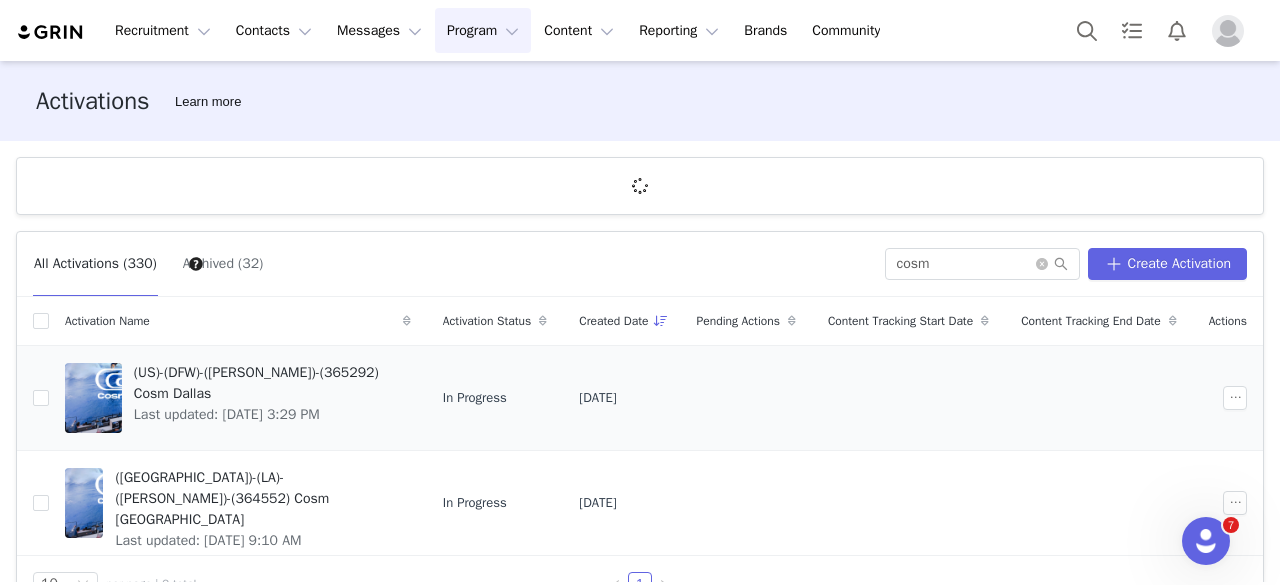 click on "Last updated: [DATE] 3:29 PM" at bounding box center (266, 414) 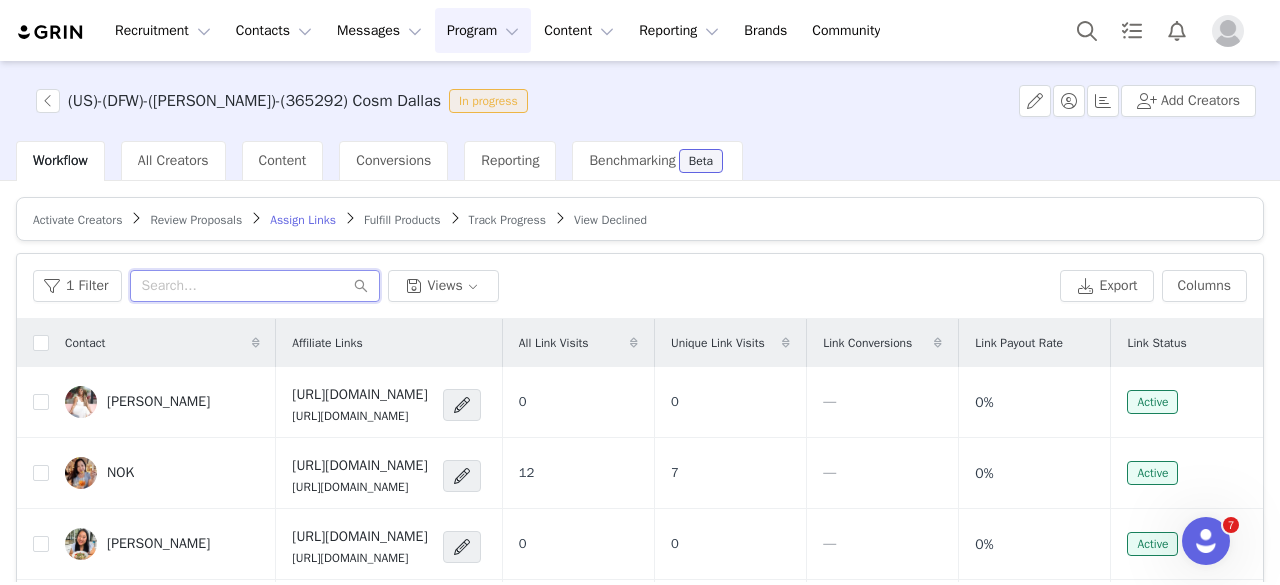 click at bounding box center (255, 286) 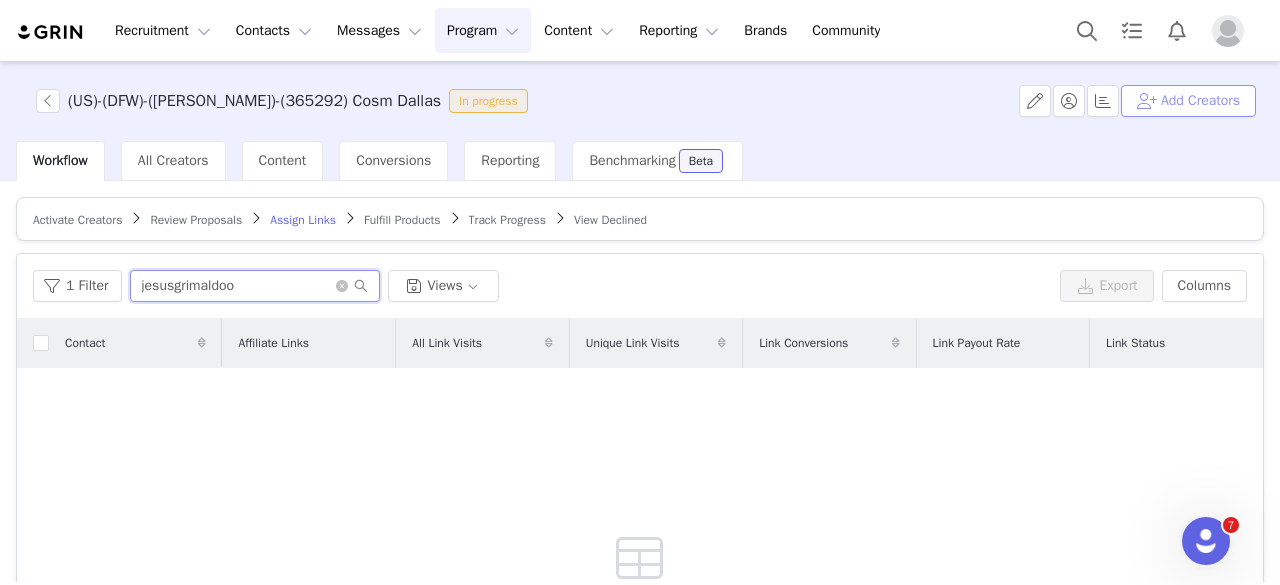 type on "jesusgrimaldoo" 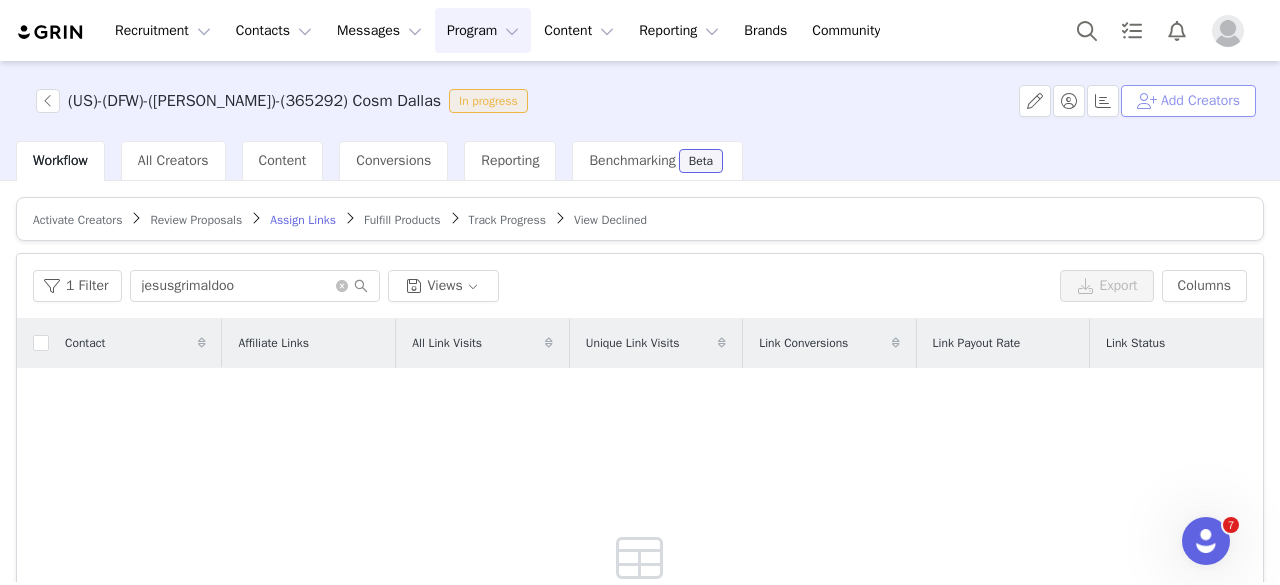 click on "Add Creators" at bounding box center (1188, 101) 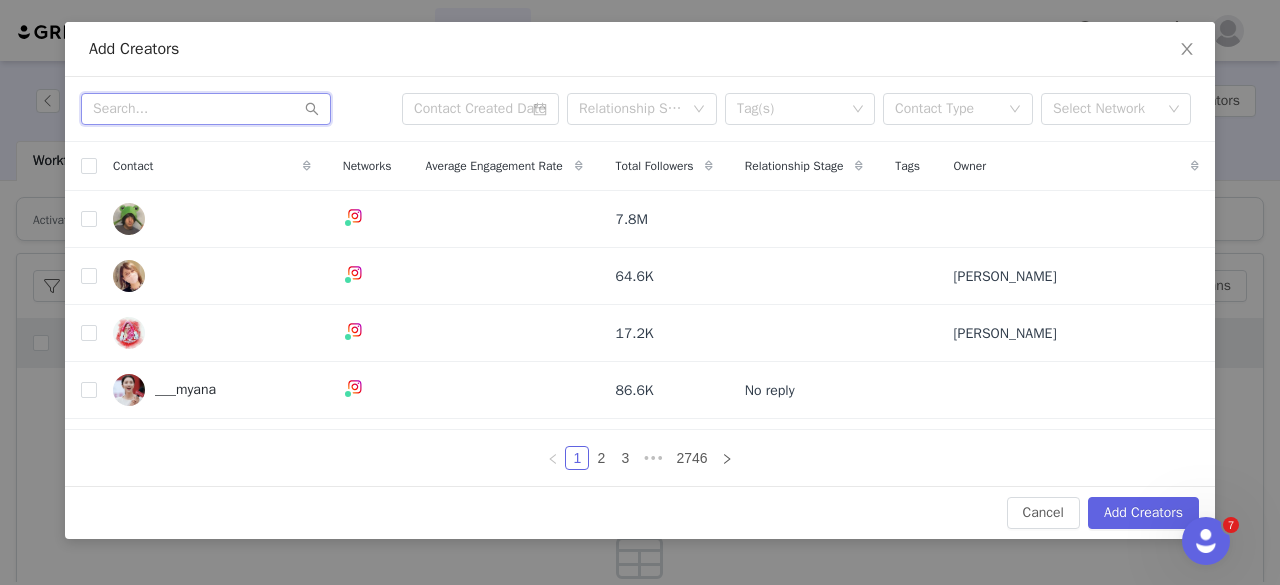 click at bounding box center (206, 109) 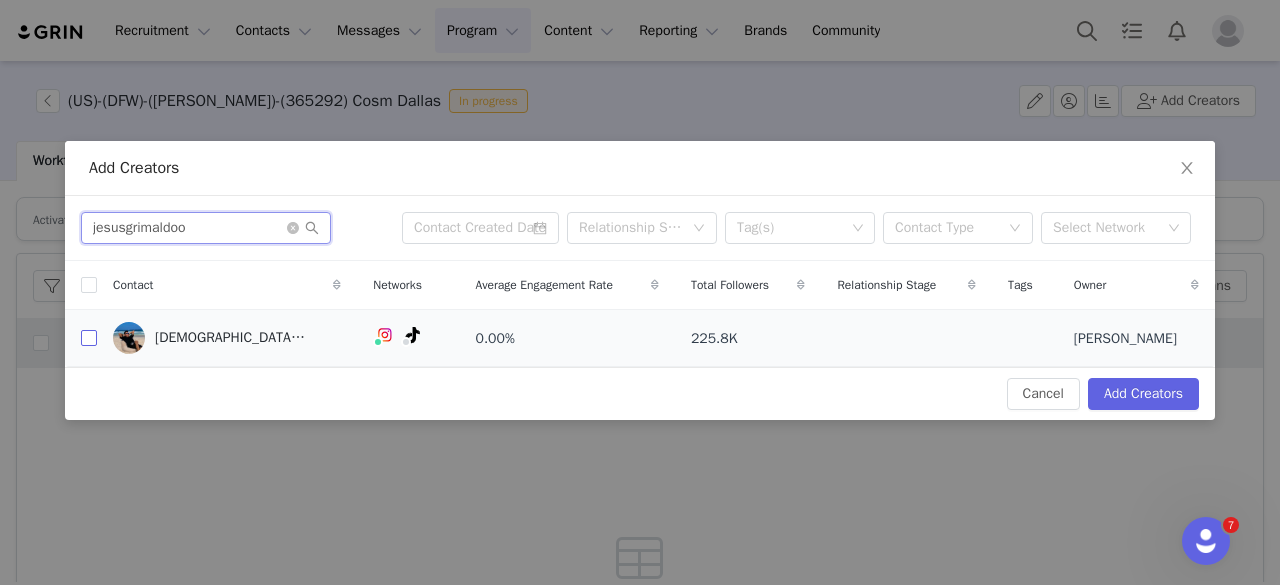 type on "jesusgrimaldoo" 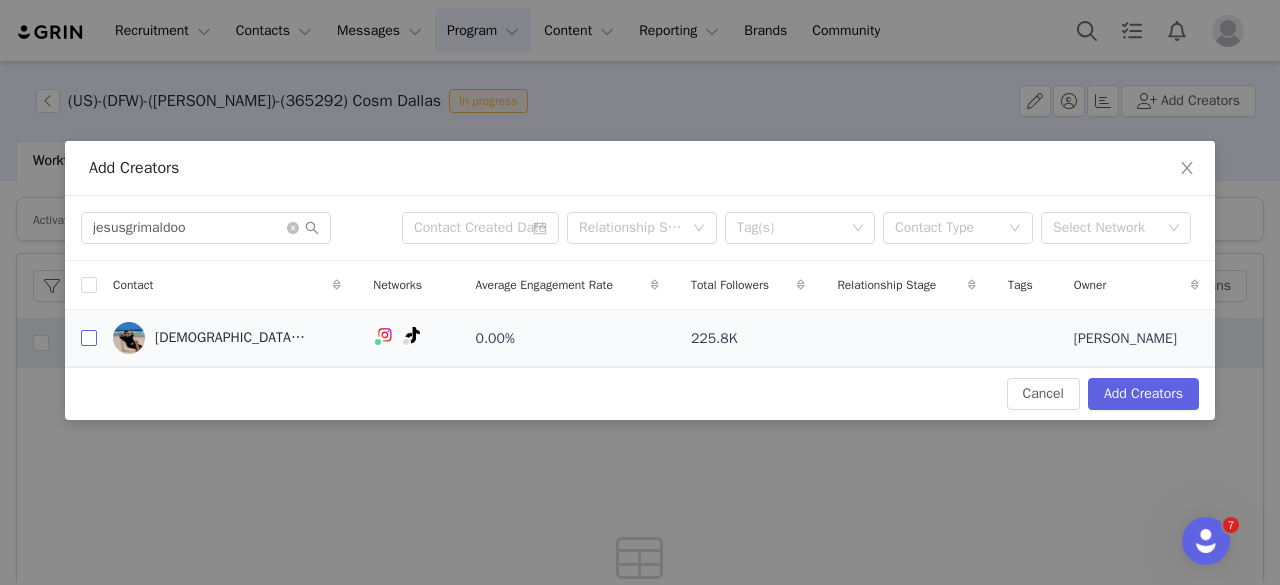 click at bounding box center (89, 338) 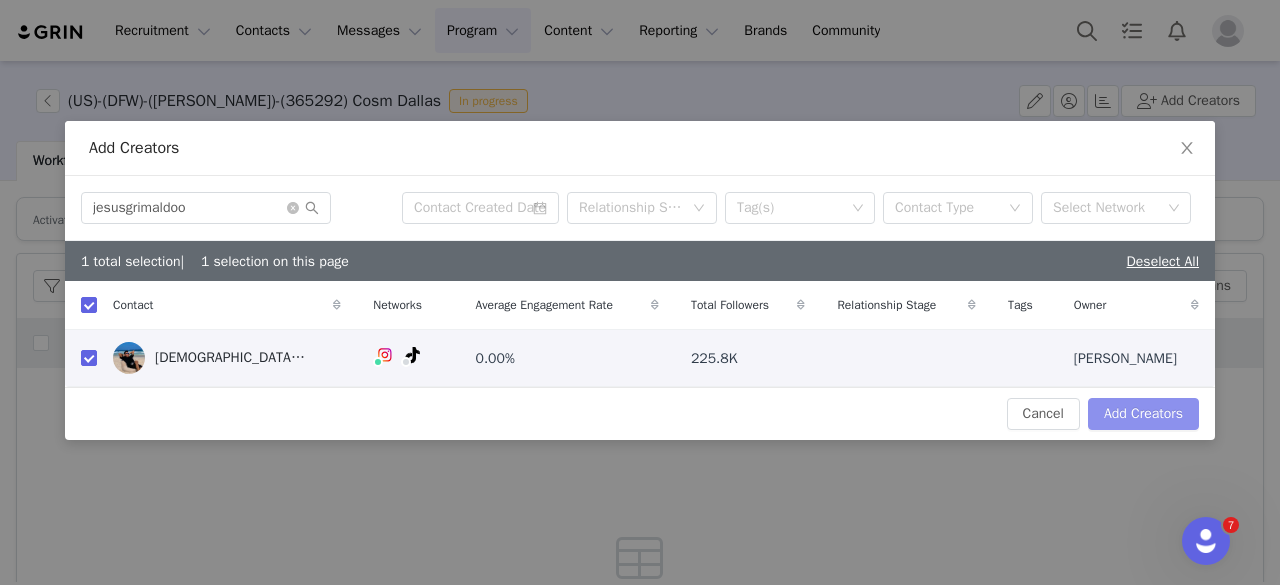 click on "Add Creators" at bounding box center (1143, 414) 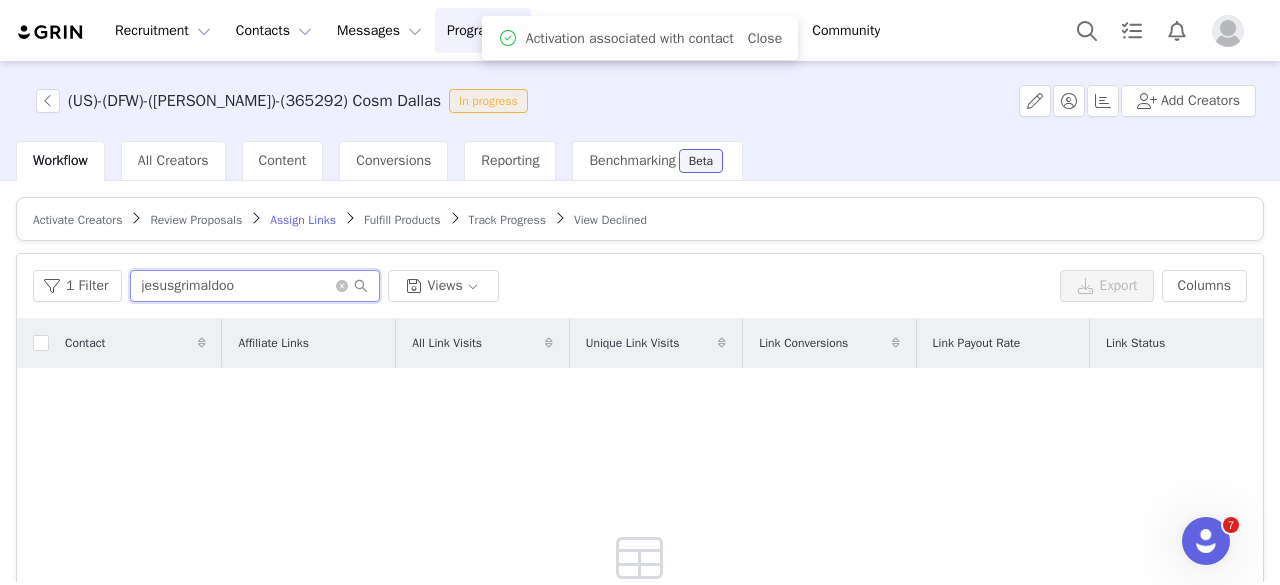 click on "jesusgrimaldoo" at bounding box center [255, 286] 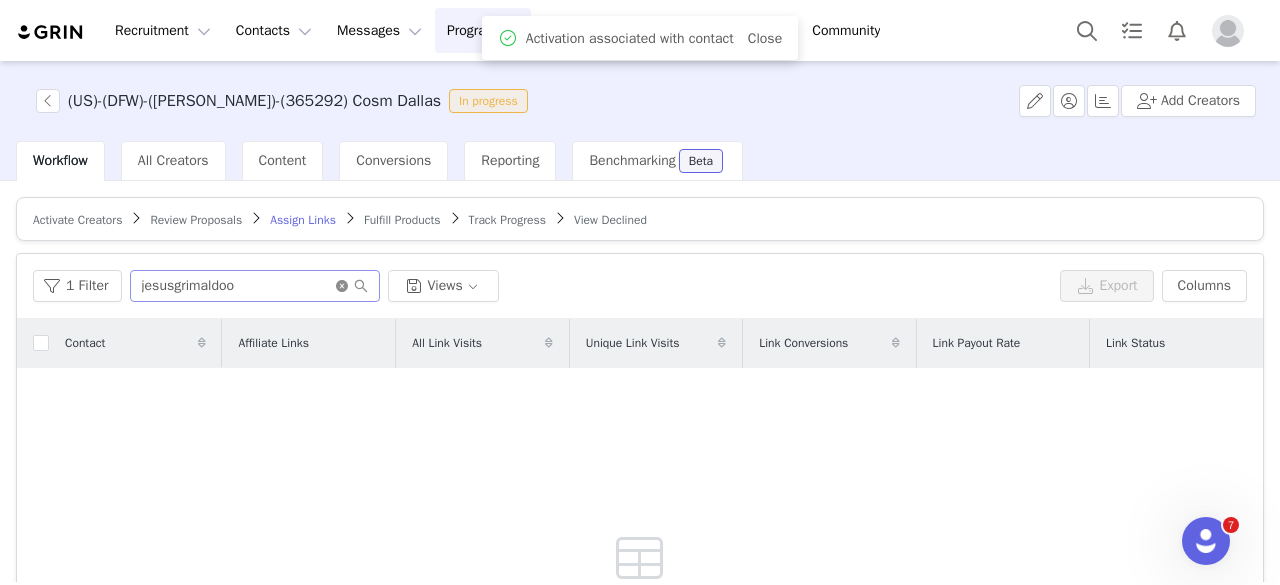 click 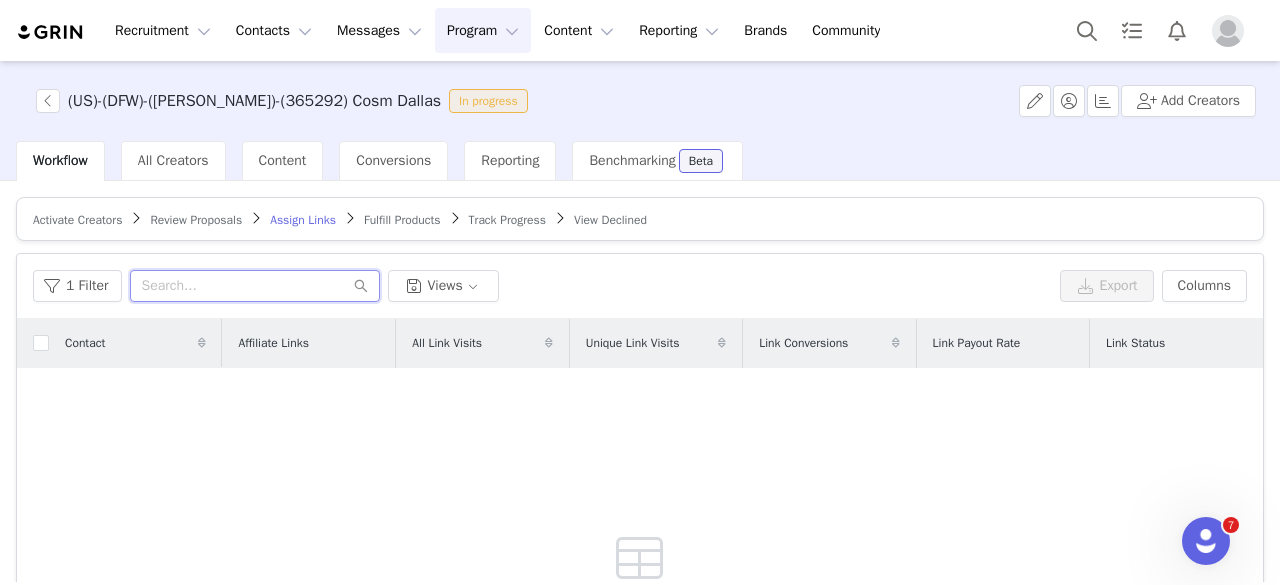 click at bounding box center (255, 286) 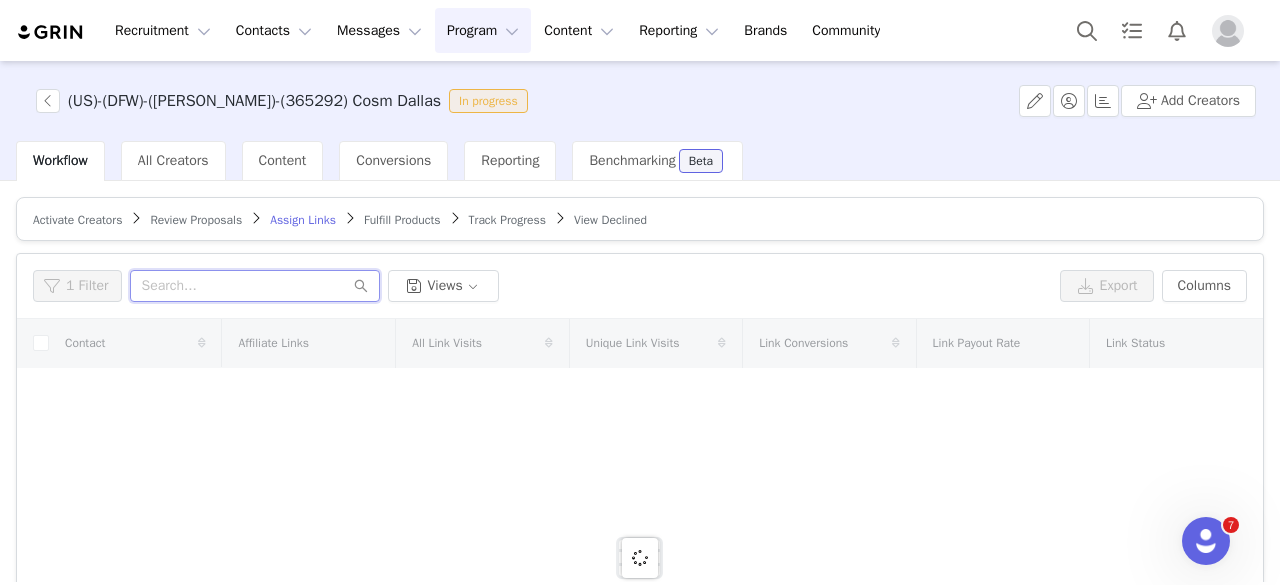 paste on "jesusgrimaldoo" 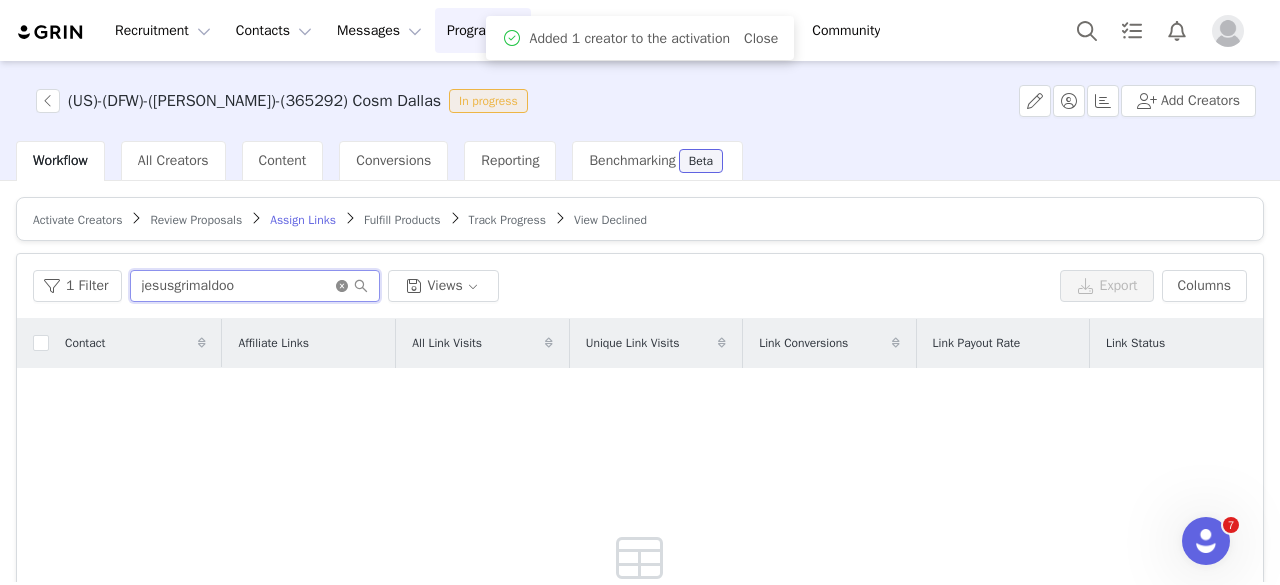 type on "jesusgrimaldoo" 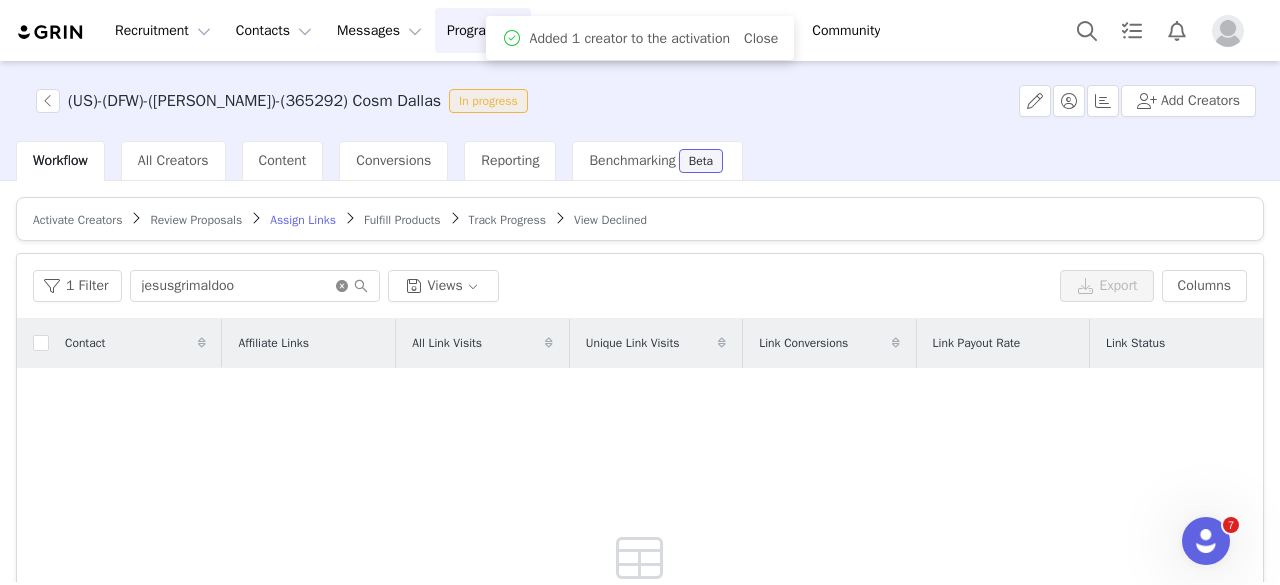 click 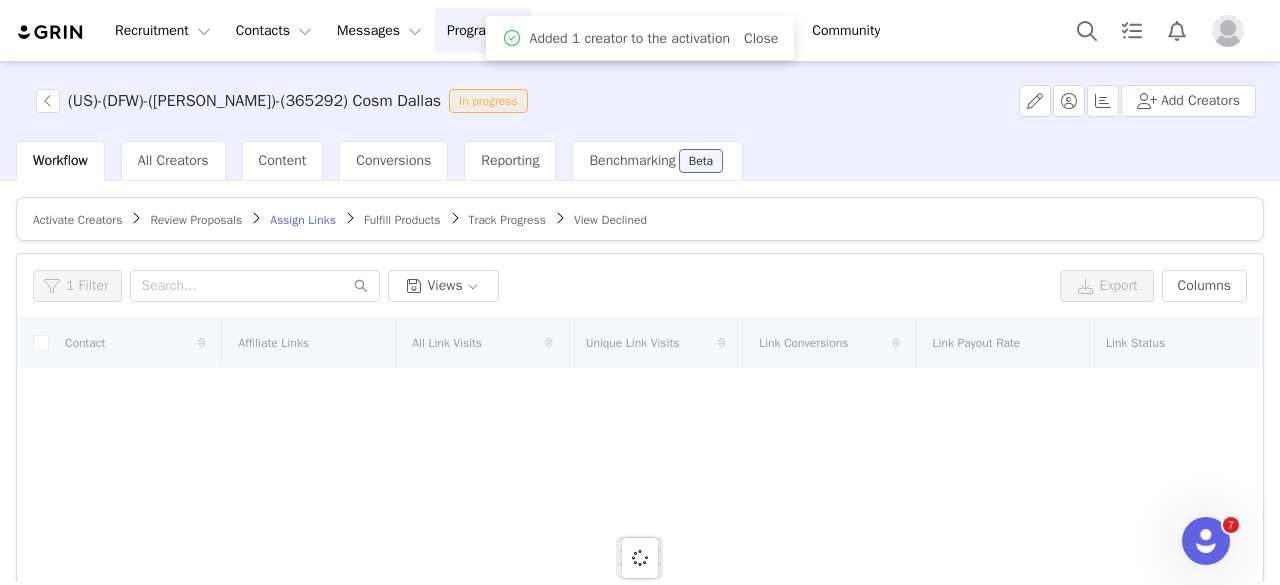 click on "Activate Creators" at bounding box center [77, 220] 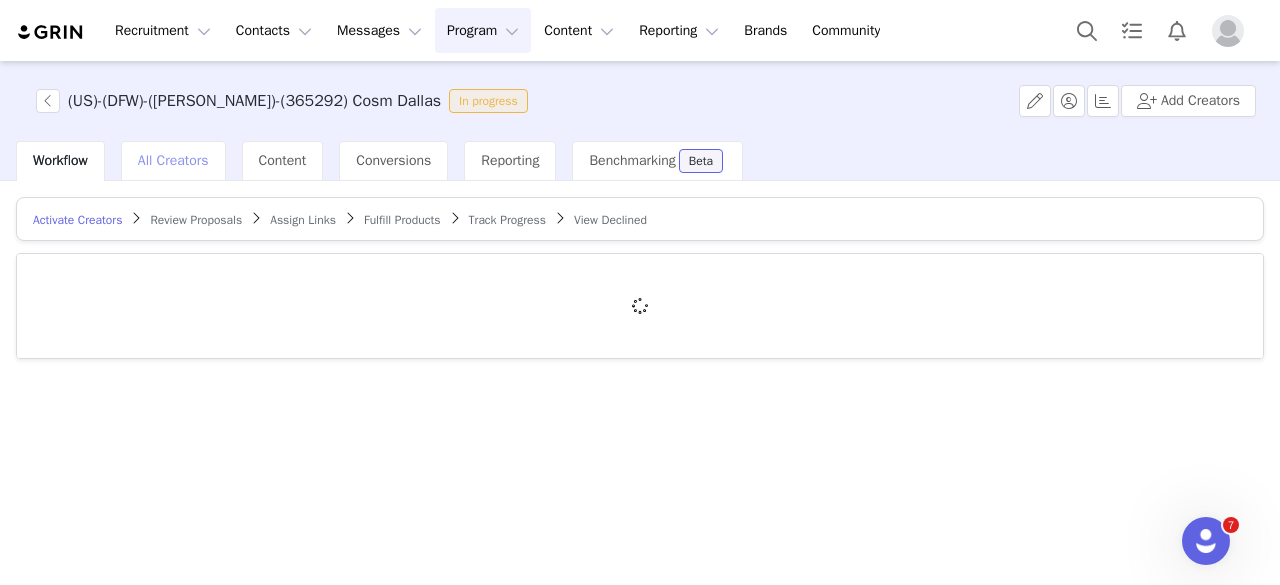 click on "All Creators" at bounding box center (173, 160) 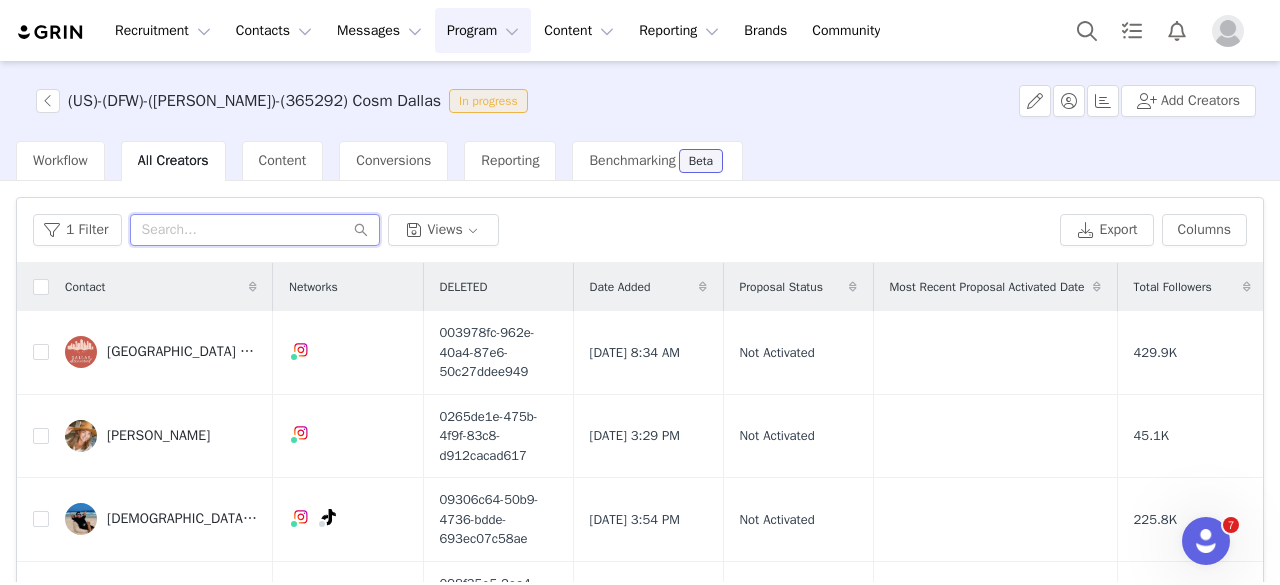 click at bounding box center [255, 230] 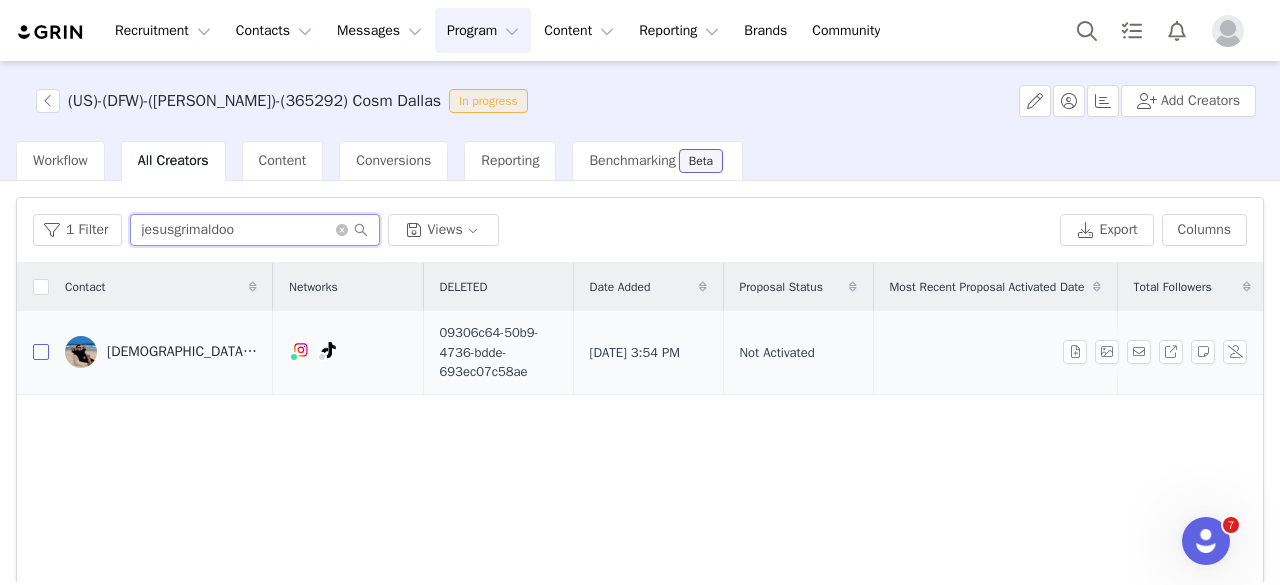 type on "jesusgrimaldoo" 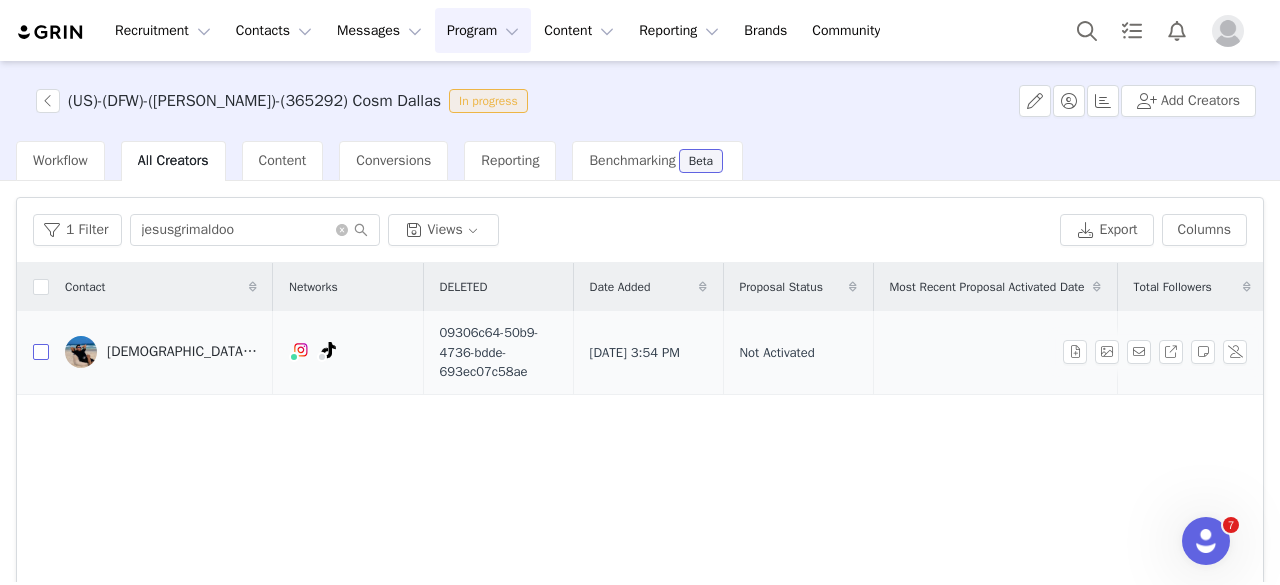 click at bounding box center (41, 352) 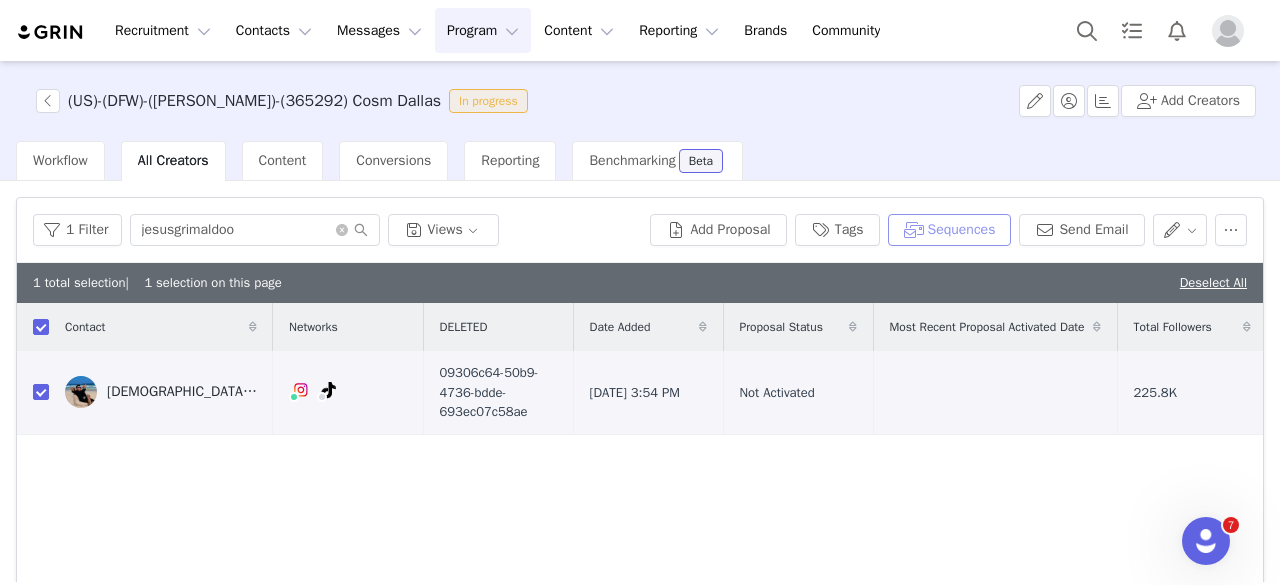 click on "Sequences" at bounding box center (950, 230) 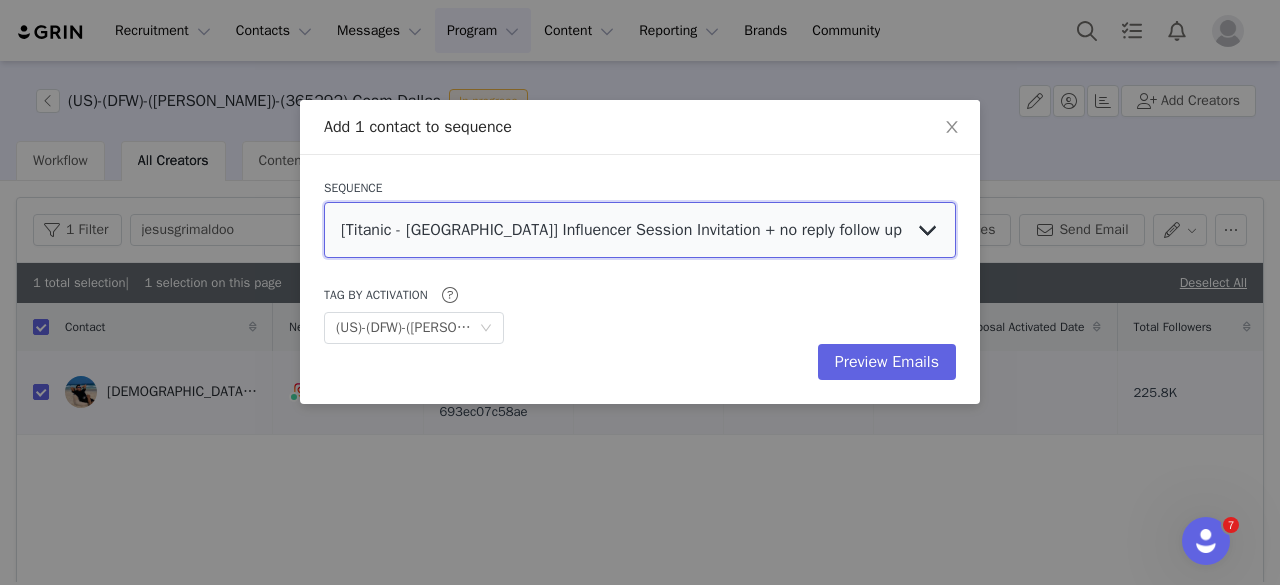 click on "[Titanic - [GEOGRAPHIC_DATA]] Influencer Session Invitation + no reply follow up   [[GEOGRAPHIC_DATA] - [GEOGRAPHIC_DATA]] Outreach organic profiles + no reply follow-ups - ([PERSON_NAME])   [[PERSON_NAME] - [GEOGRAPHIC_DATA]] Warm Leads Outreach   [Titanic VR - [GEOGRAPHIC_DATA]] Influencer Regular Sessions + No Reply Follow Up   [Cosm LA] Outreach for paid influencers + no reply follow-ups   (HPX - [GEOGRAPHIC_DATA]) first reach out + no reply follow up   [SENSAS + 123!Boom - [GEOGRAPHIC_DATA]] Outreach organic profiles + no reply follow-ups - (SALVA)   [Titanic VR - Melb] Influencer Regular Sessions + No Reply Follow Up   [Prison Island - [GEOGRAPHIC_DATA]] Outreach organic profiles + no reply follow-ups - (SALVA)   [Cosm Dallas] Outreach for paid influencers + no reply follow-ups   [Titanic VR - [GEOGRAPHIC_DATA]] Influencer Regular Sessions + No Reply Follow Up   [SENSAS - [GEOGRAPHIC_DATA]] Outreach organic profiles + no reply follow-ups - (FRENCH)   [SENSAS - [GEOGRAPHIC_DATA]] Outreach organic profiles + no reply follow-ups - (SALVA)   [Titanic VR - LA] Influencer Regular Sessions + No Reply Follow Up" at bounding box center (640, 230) 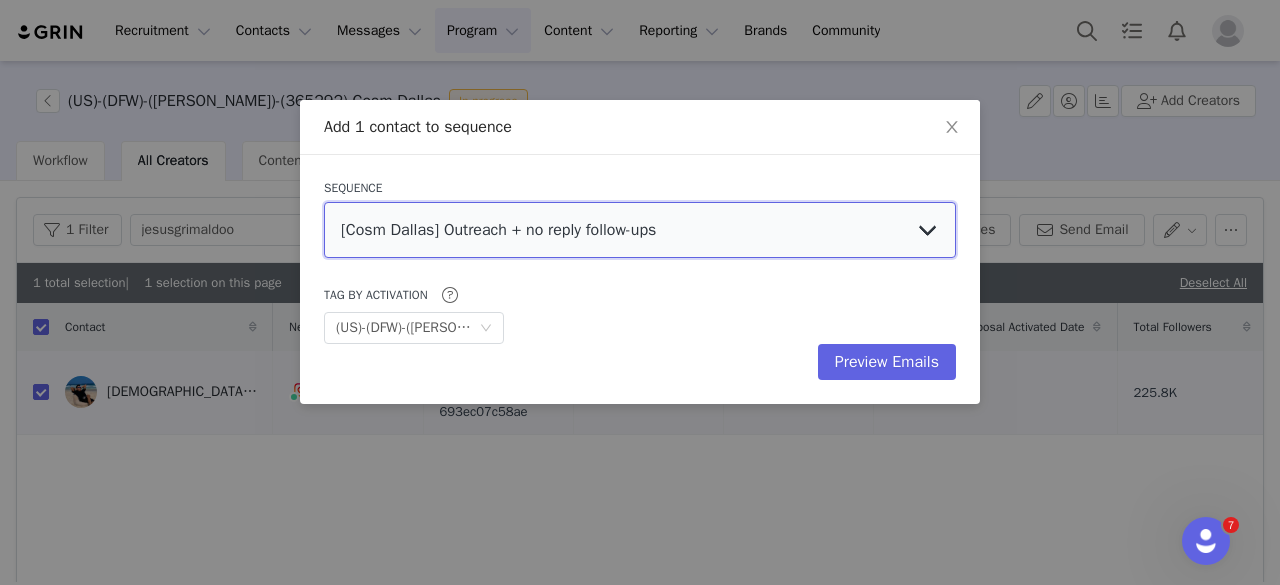 click on "[Titanic - [GEOGRAPHIC_DATA]] Influencer Session Invitation + no reply follow up   [[GEOGRAPHIC_DATA] - [GEOGRAPHIC_DATA]] Outreach organic profiles + no reply follow-ups - ([PERSON_NAME])   [[PERSON_NAME] - [GEOGRAPHIC_DATA]] Warm Leads Outreach   [Titanic VR - [GEOGRAPHIC_DATA]] Influencer Regular Sessions + No Reply Follow Up   [Cosm LA] Outreach for paid influencers + no reply follow-ups   (HPX - [GEOGRAPHIC_DATA]) first reach out + no reply follow up   [SENSAS + 123!Boom - [GEOGRAPHIC_DATA]] Outreach organic profiles + no reply follow-ups - (SALVA)   [Titanic VR - Melb] Influencer Regular Sessions + No Reply Follow Up   [Prison Island - [GEOGRAPHIC_DATA]] Outreach organic profiles + no reply follow-ups - (SALVA)   [Cosm Dallas] Outreach for paid influencers + no reply follow-ups   [Titanic VR - [GEOGRAPHIC_DATA]] Influencer Regular Sessions + No Reply Follow Up   [SENSAS - [GEOGRAPHIC_DATA]] Outreach organic profiles + no reply follow-ups - (FRENCH)   [SENSAS - [GEOGRAPHIC_DATA]] Outreach organic profiles + no reply follow-ups - (SALVA)   [Titanic VR - LA] Influencer Regular Sessions + No Reply Follow Up" at bounding box center [640, 230] 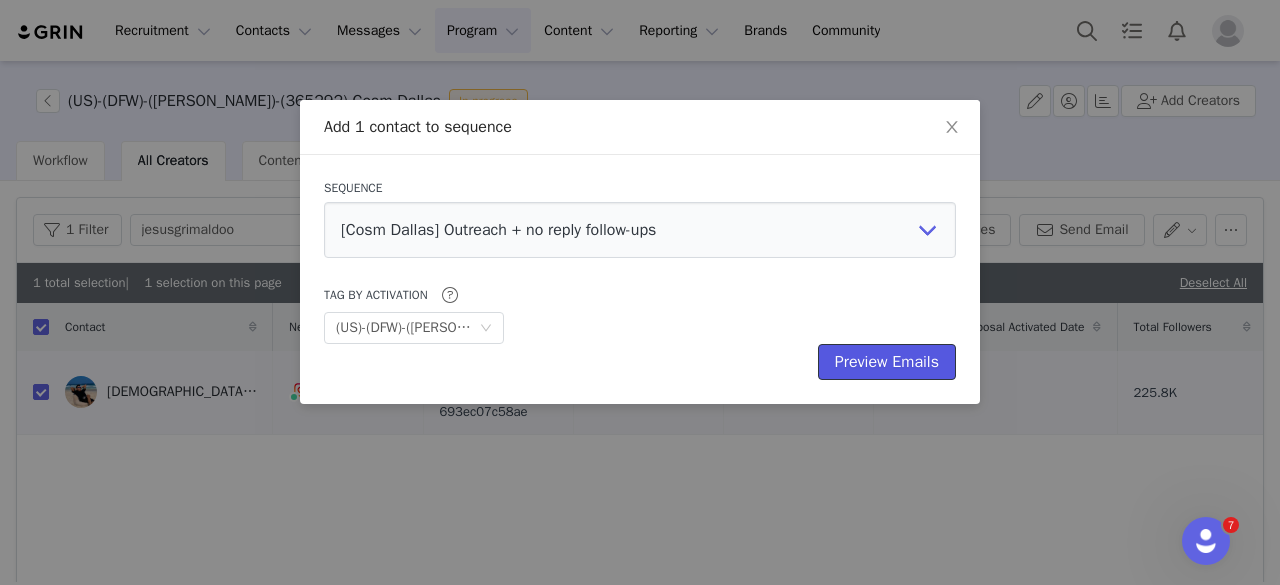 click on "Preview Emails" at bounding box center (887, 362) 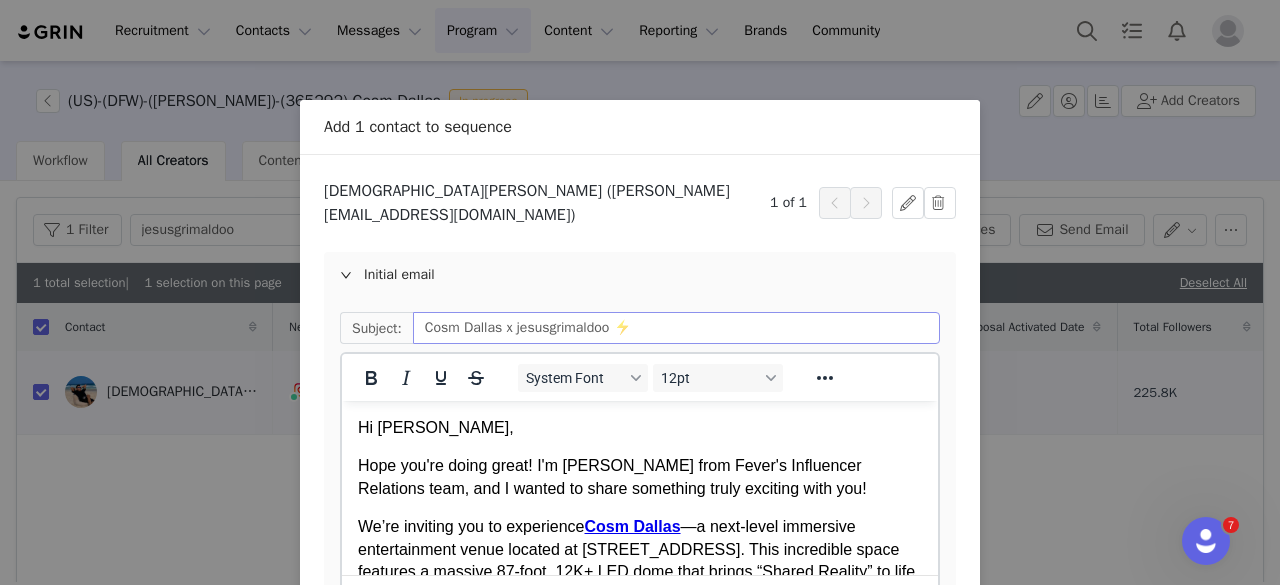 scroll, scrollTop: 0, scrollLeft: 0, axis: both 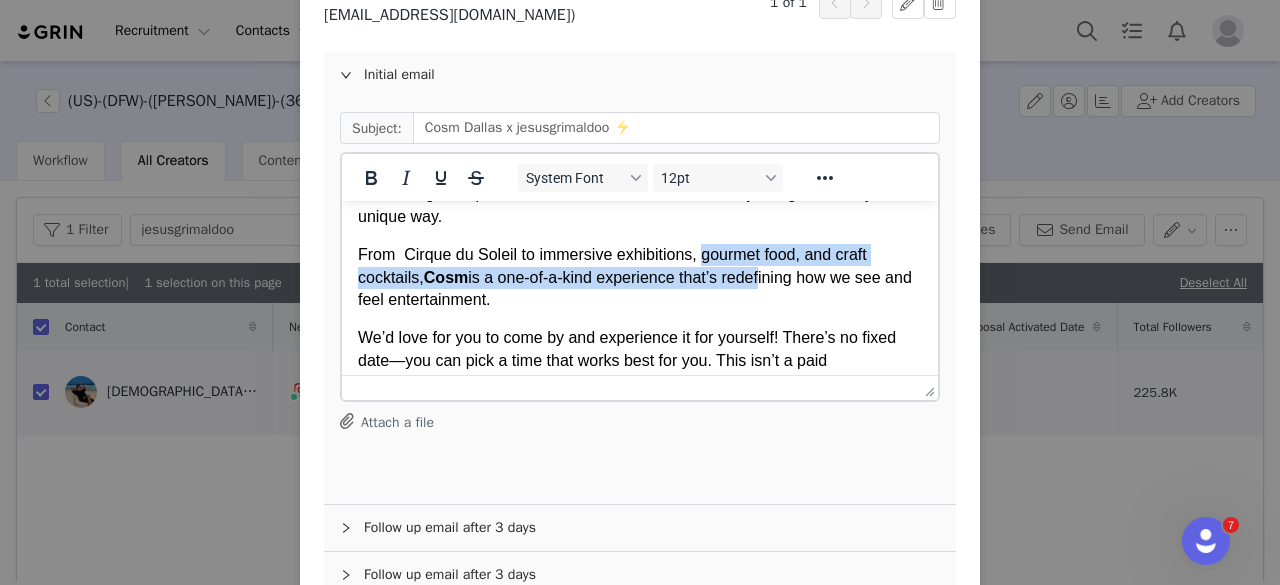 drag, startPoint x: 701, startPoint y: 256, endPoint x: 759, endPoint y: 273, distance: 60.440052 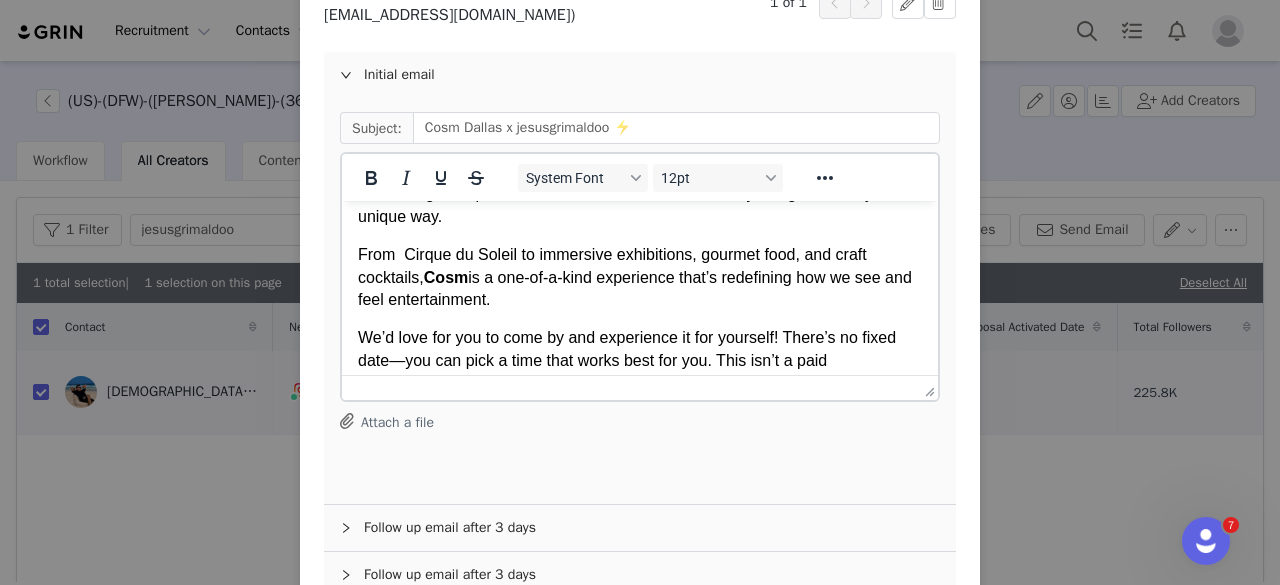 click on "From  Cirque du Soleil to immersive exhibitions, gourmet food, and craft cocktails,  Cosm  is a one-of-a-kind experience that’s redefining how we see and feel entertainment." at bounding box center (640, 277) 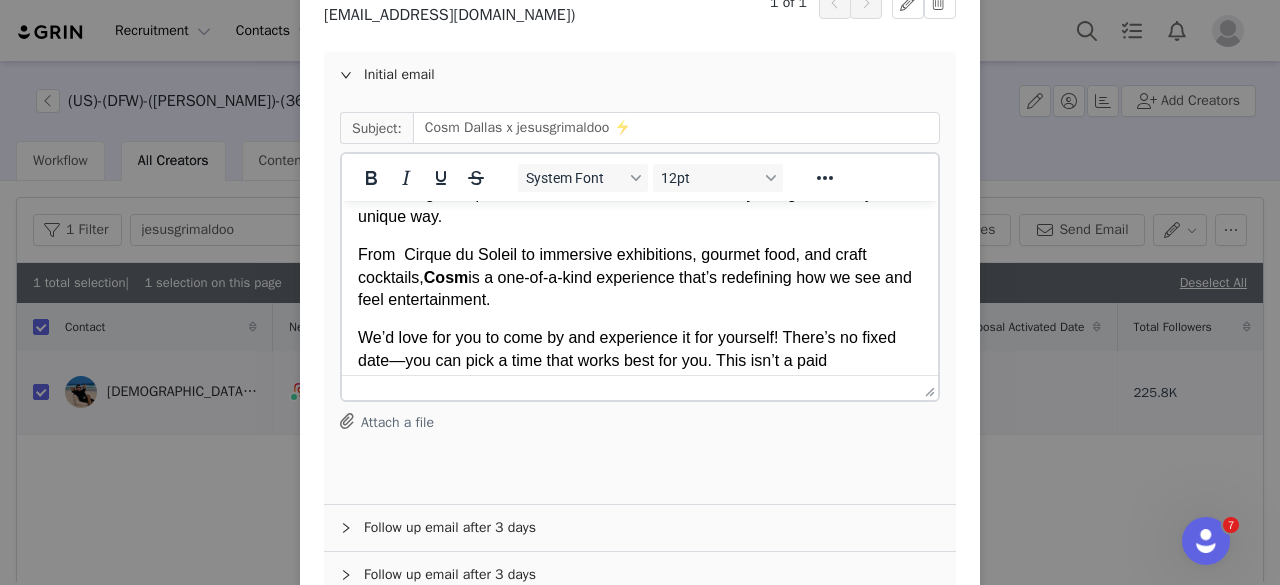 drag, startPoint x: 541, startPoint y: 301, endPoint x: 346, endPoint y: 258, distance: 199.68475 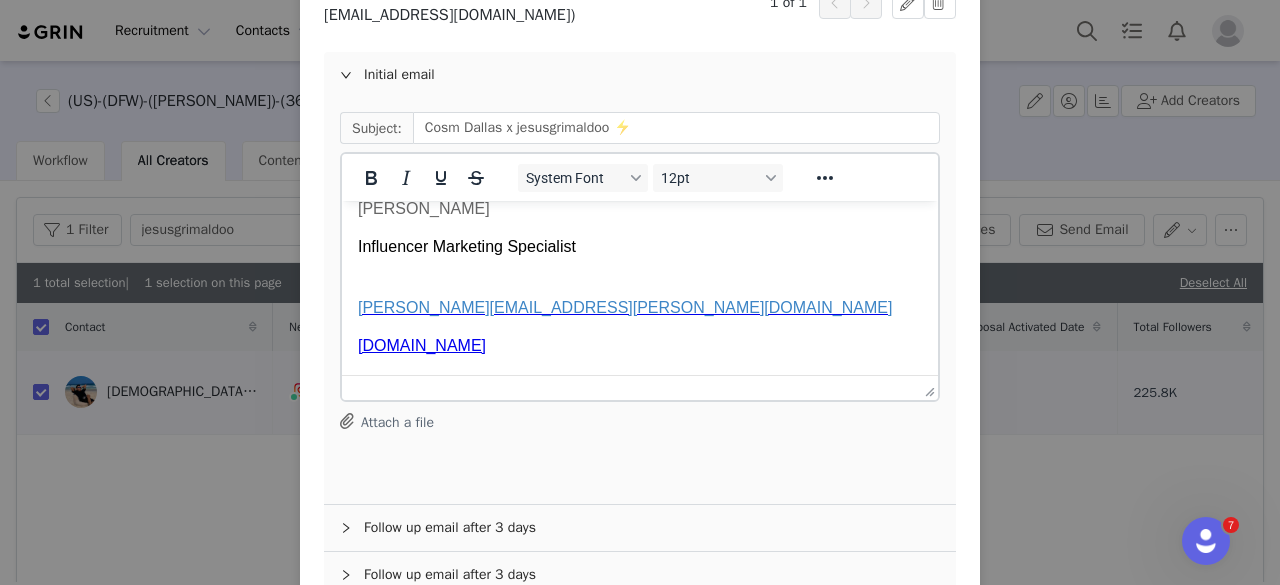 scroll, scrollTop: 600, scrollLeft: 0, axis: vertical 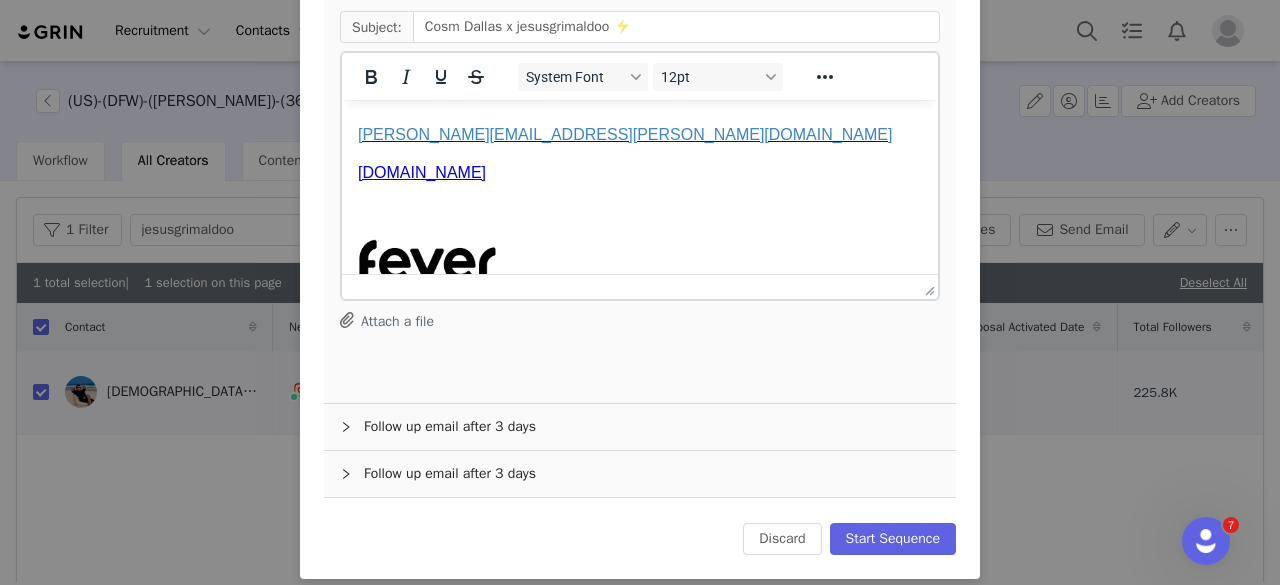 click on "Follow up email after 3 days" at bounding box center (640, 427) 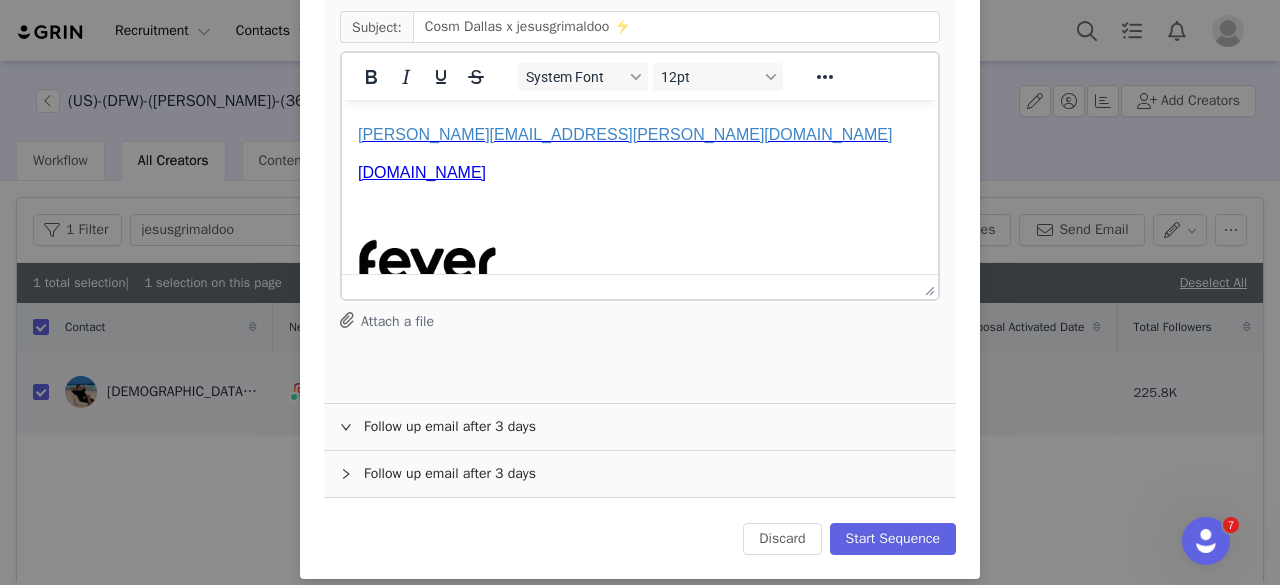 scroll, scrollTop: 0, scrollLeft: 0, axis: both 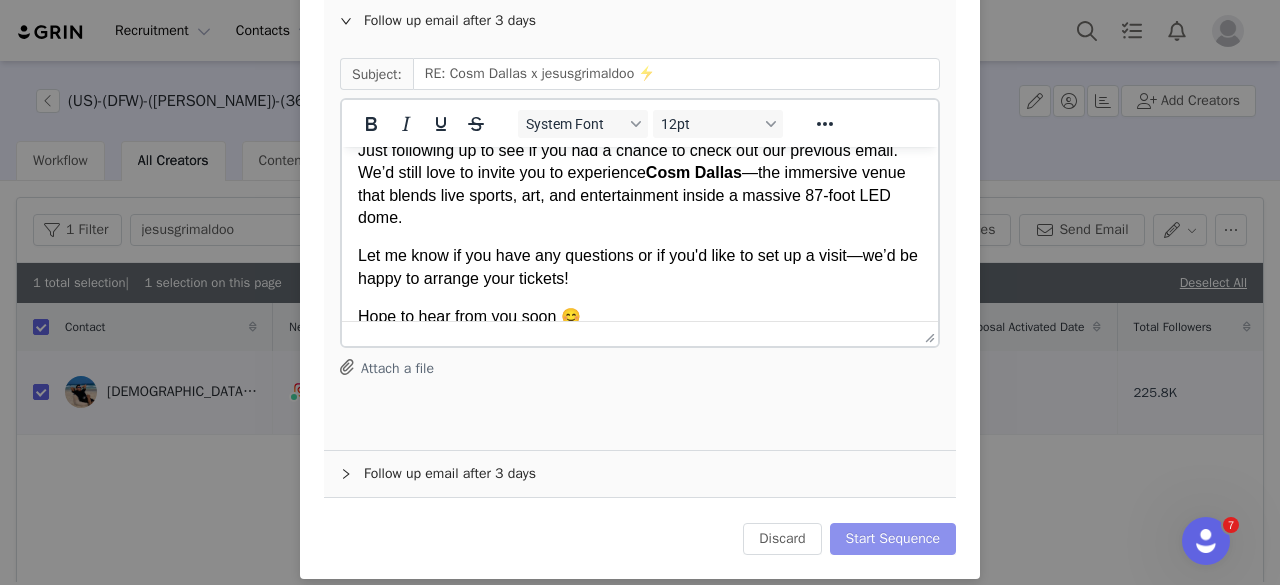click on "Start Sequence" at bounding box center [893, 539] 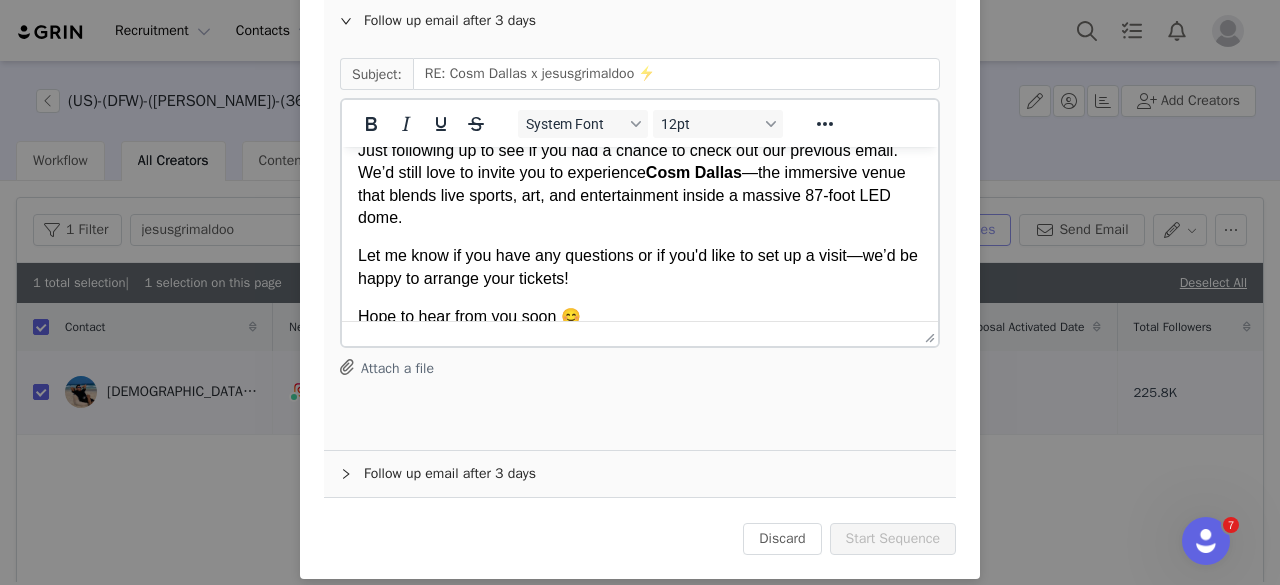 scroll, scrollTop: 0, scrollLeft: 0, axis: both 